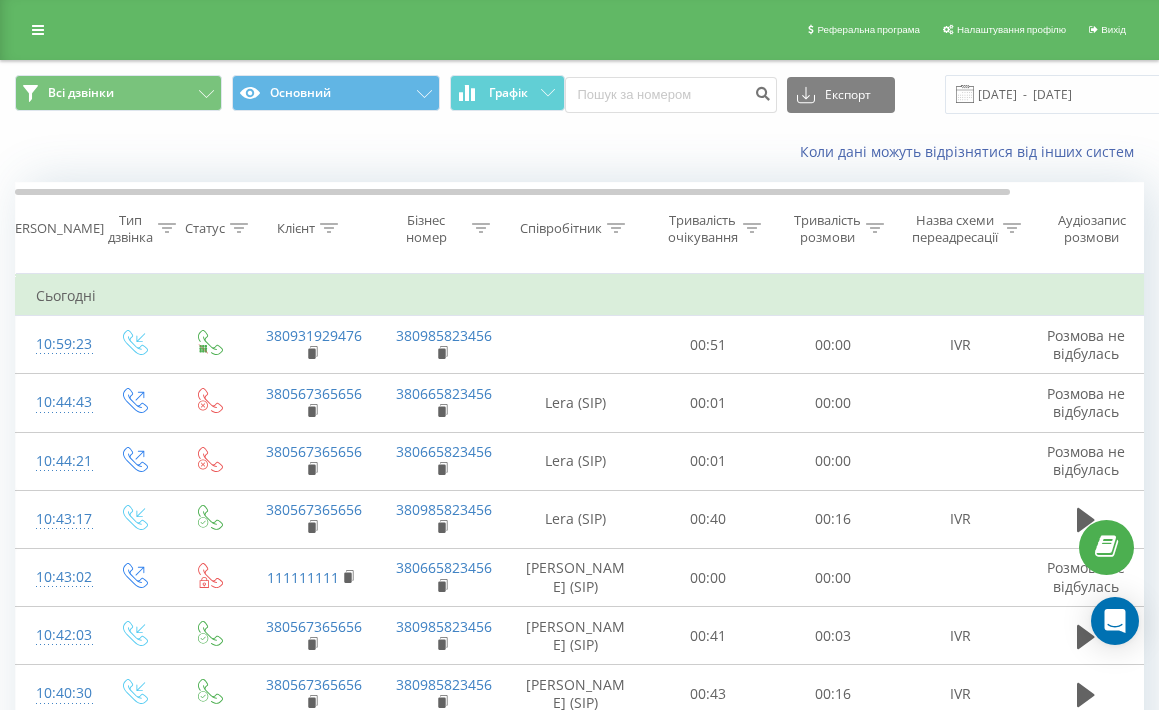 scroll, scrollTop: 0, scrollLeft: 0, axis: both 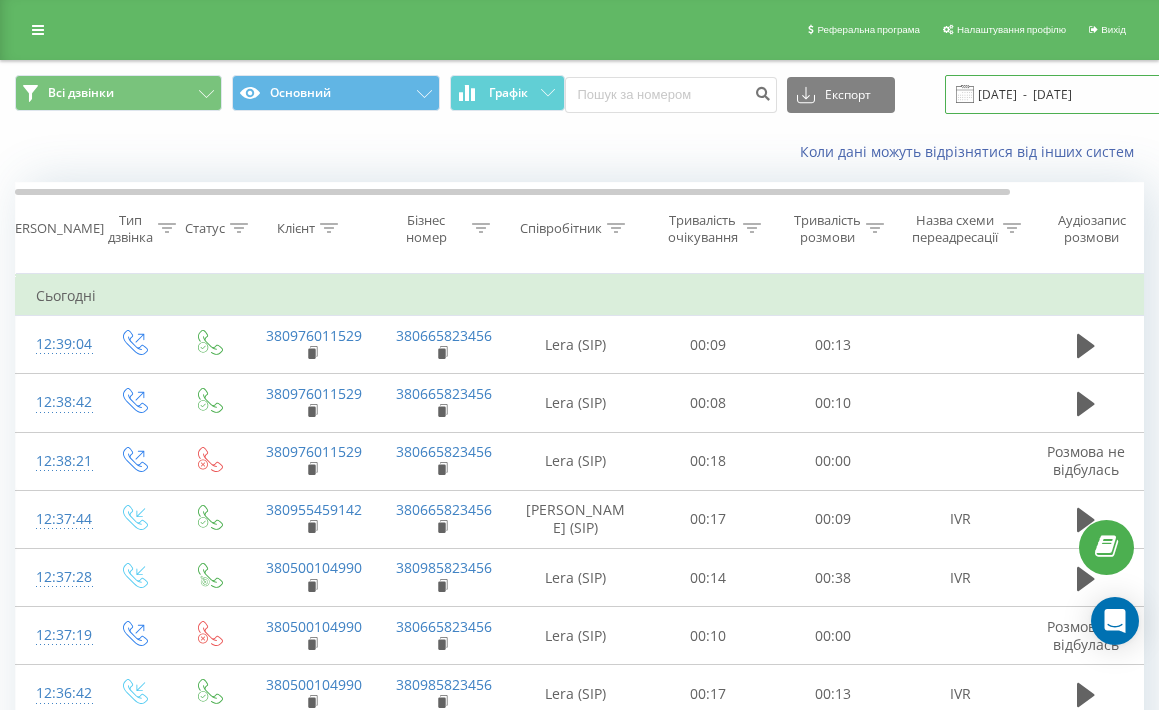 click on "[DATE]  -  [DATE]" at bounding box center [1066, 94] 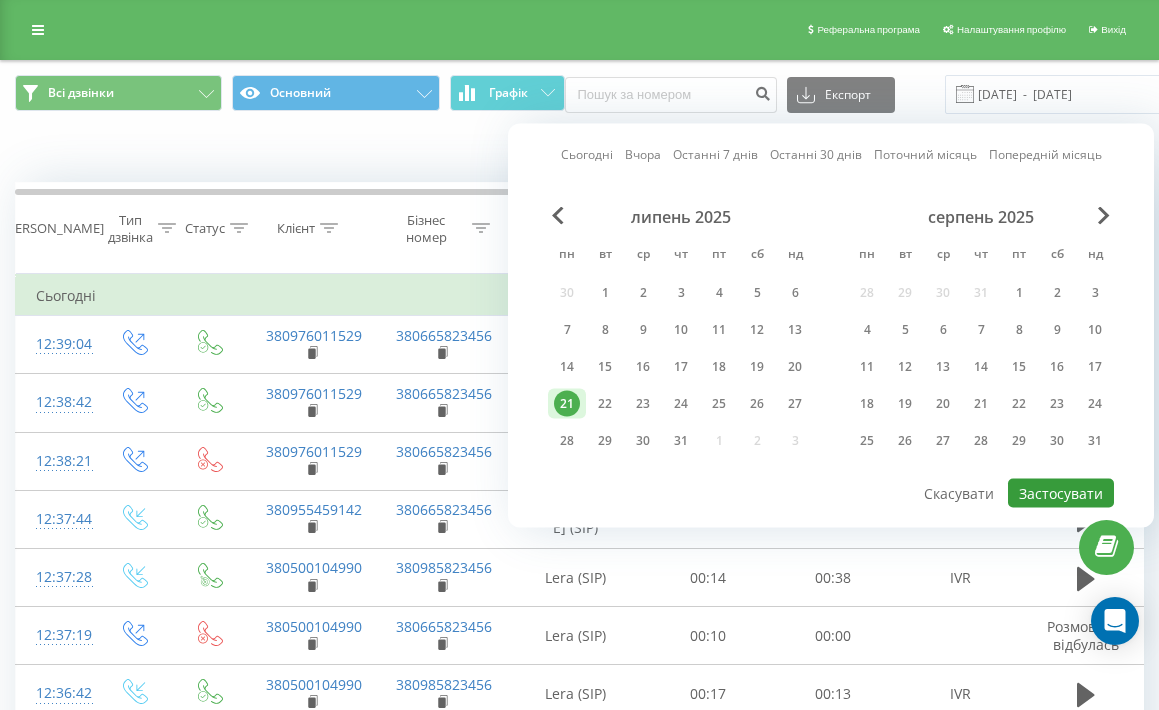 click on "Застосувати" at bounding box center [1061, 493] 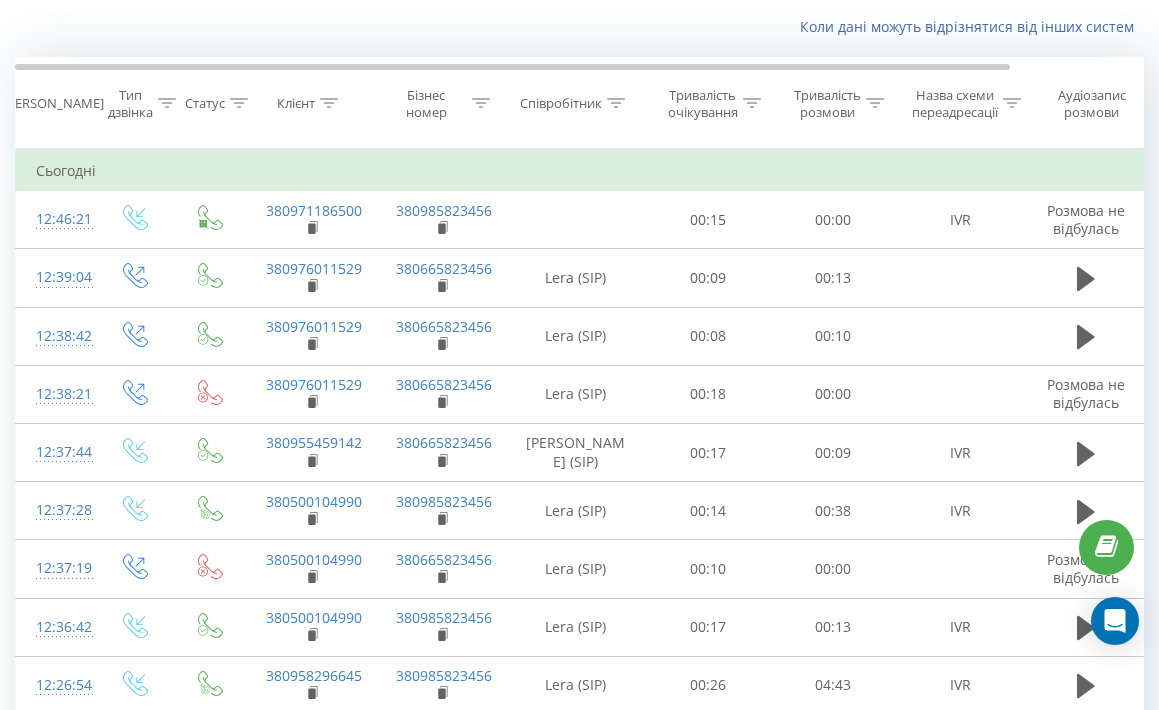 scroll, scrollTop: 0, scrollLeft: 0, axis: both 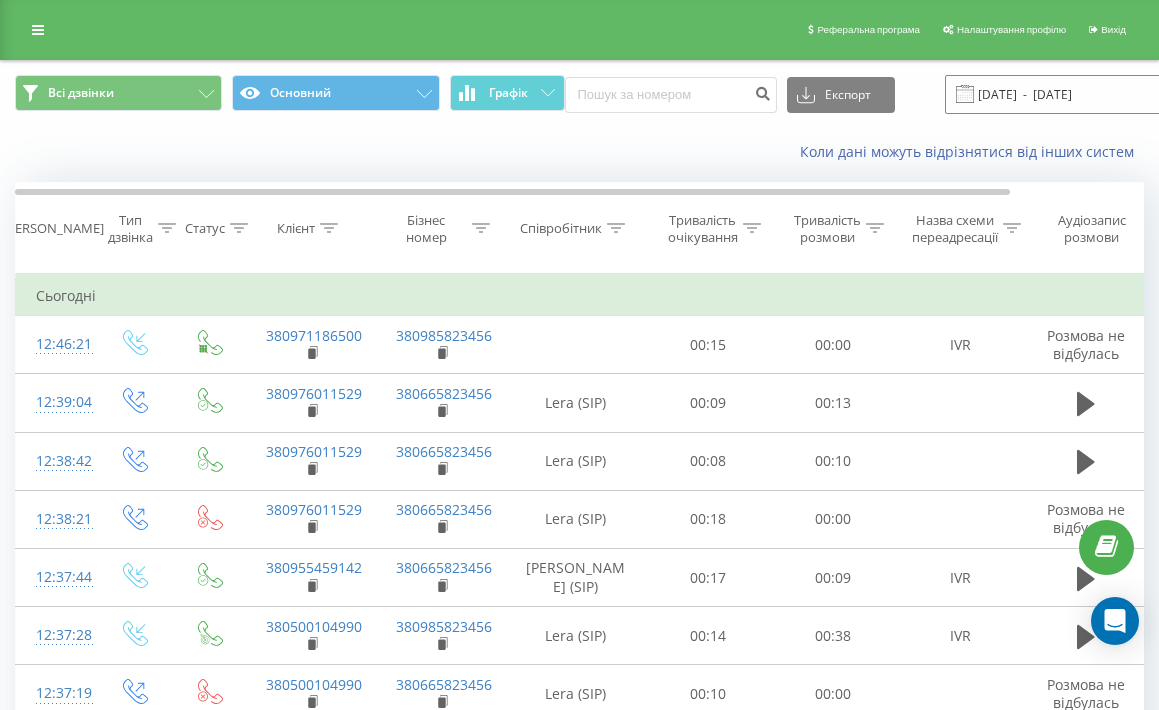 click on "[DATE]  -  [DATE]" at bounding box center (1066, 94) 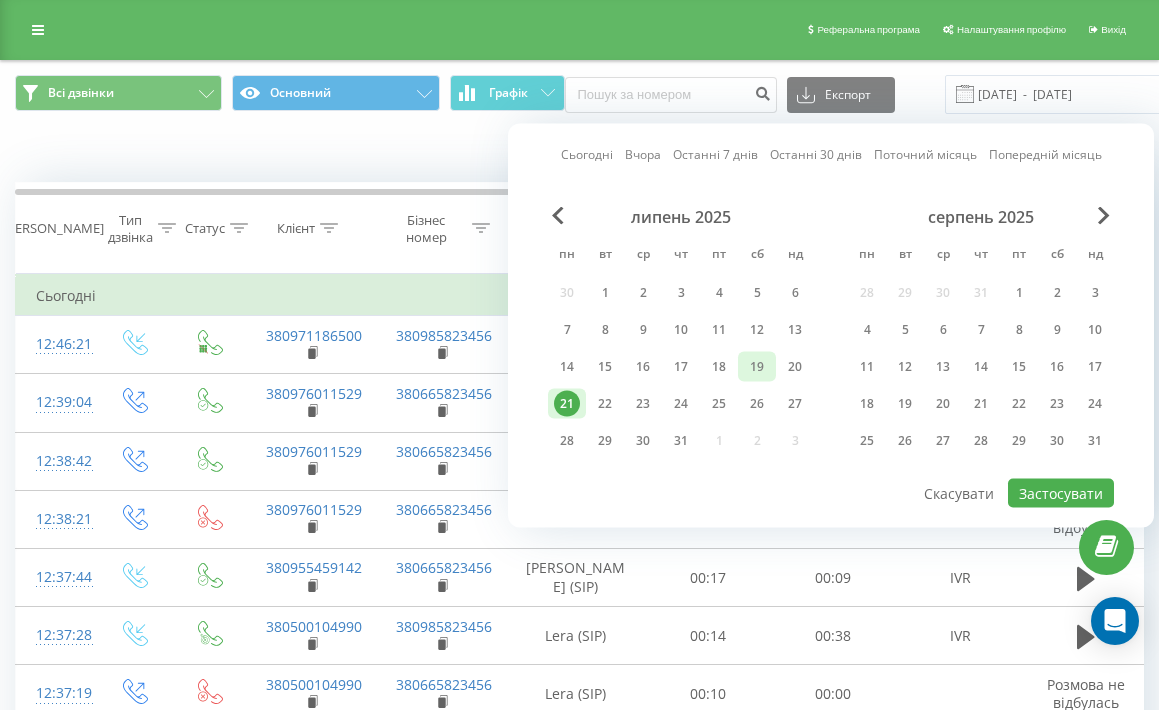 click on "19" at bounding box center (757, 367) 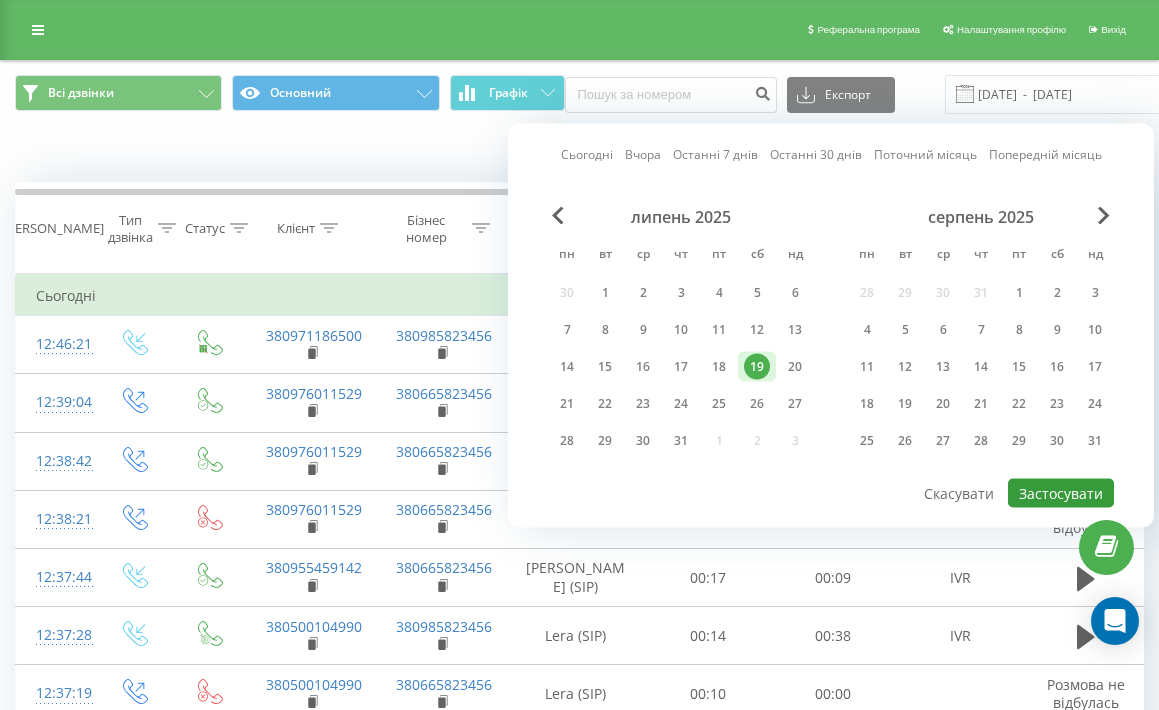 click on "Застосувати" at bounding box center [1061, 493] 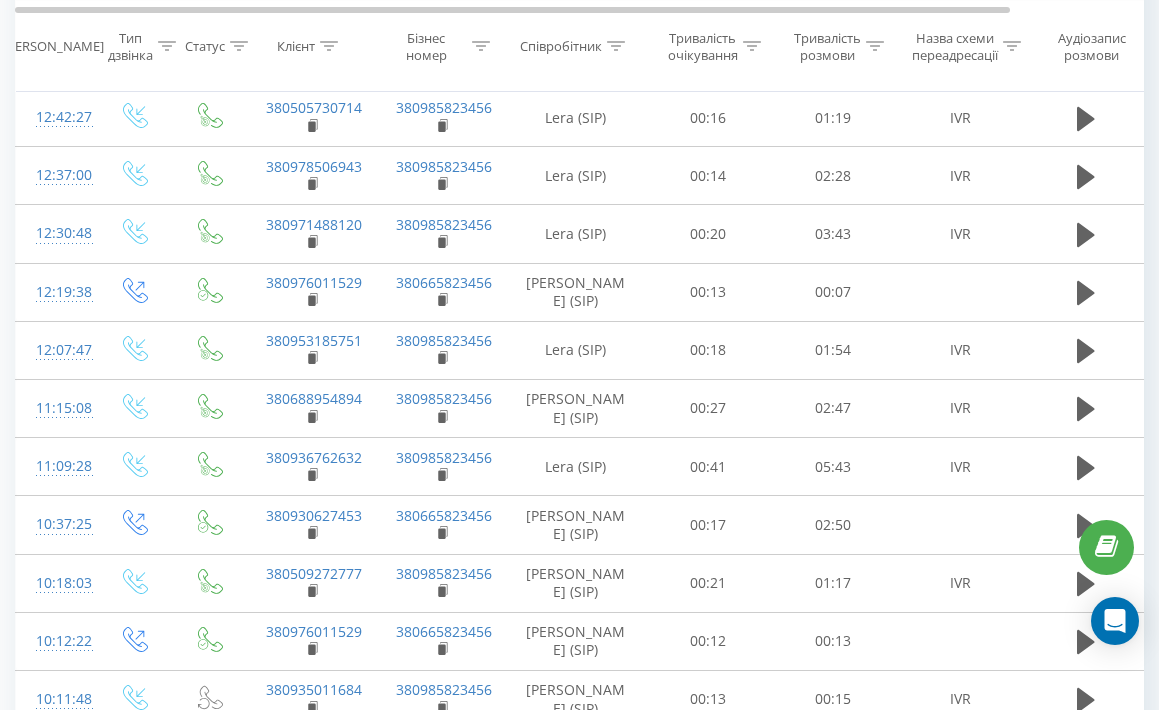 scroll, scrollTop: 3697, scrollLeft: 0, axis: vertical 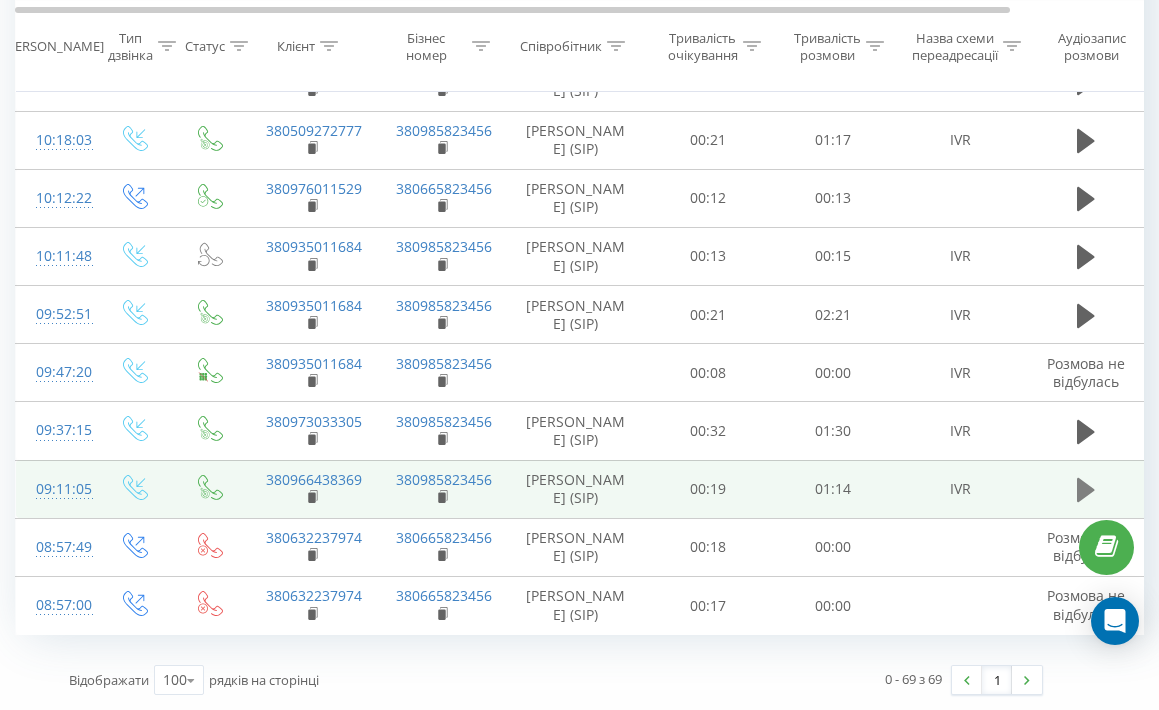 click 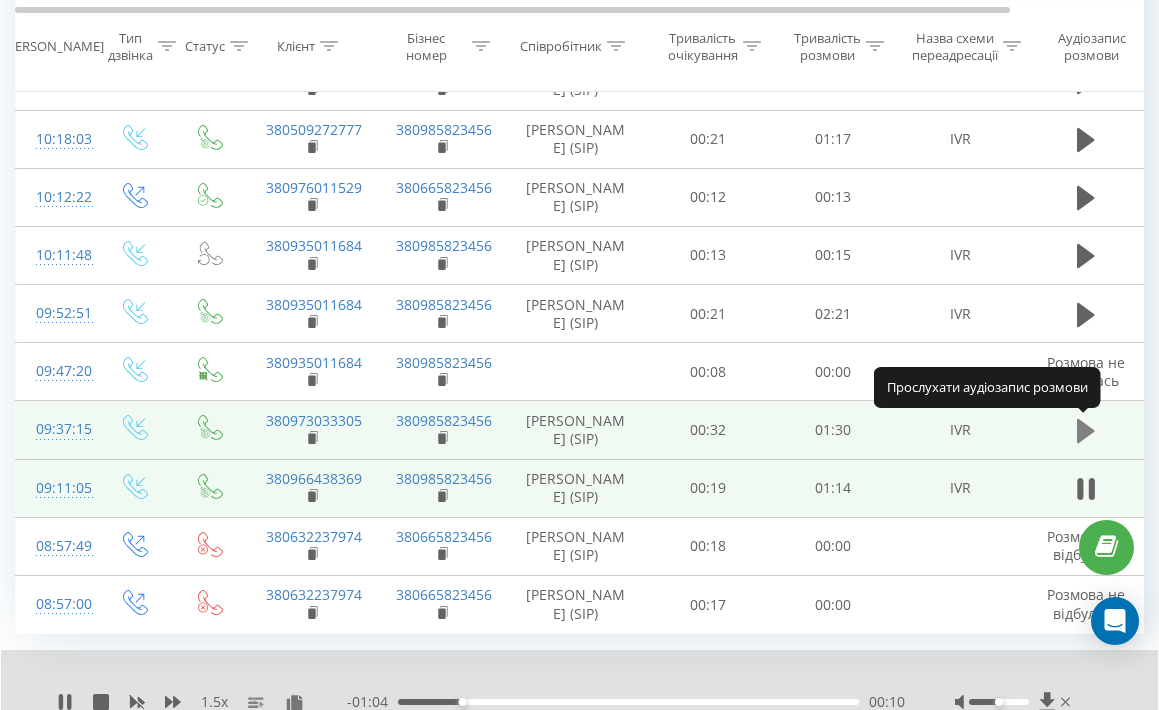 click 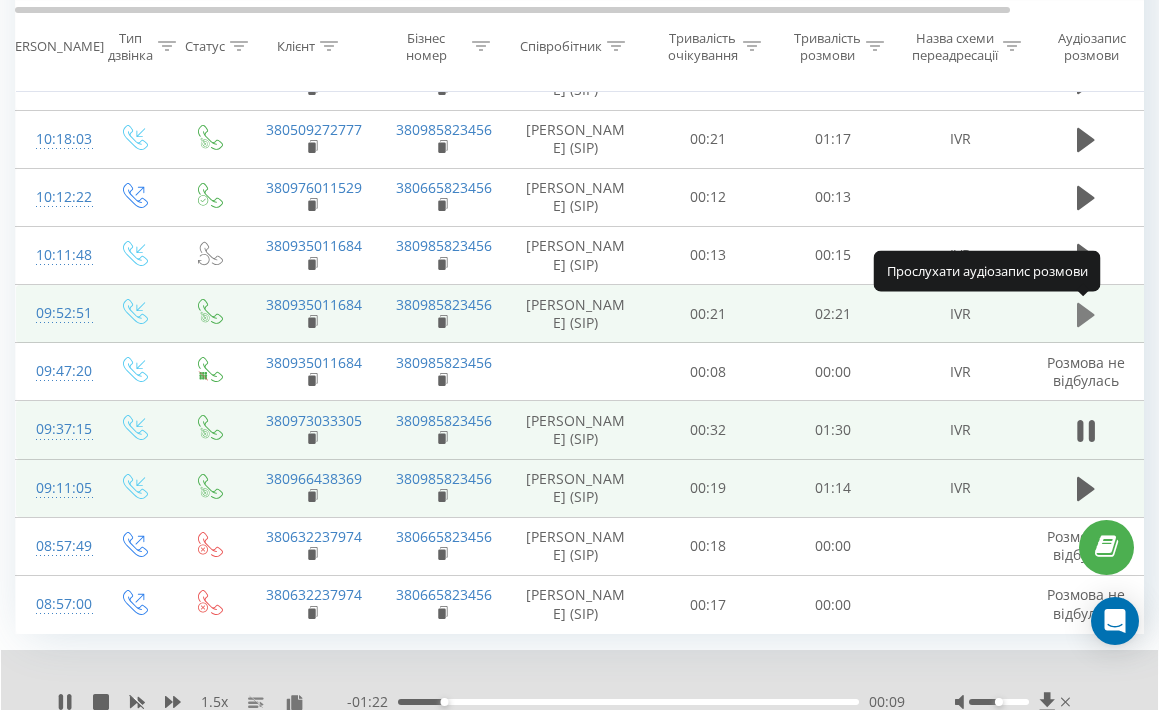 click 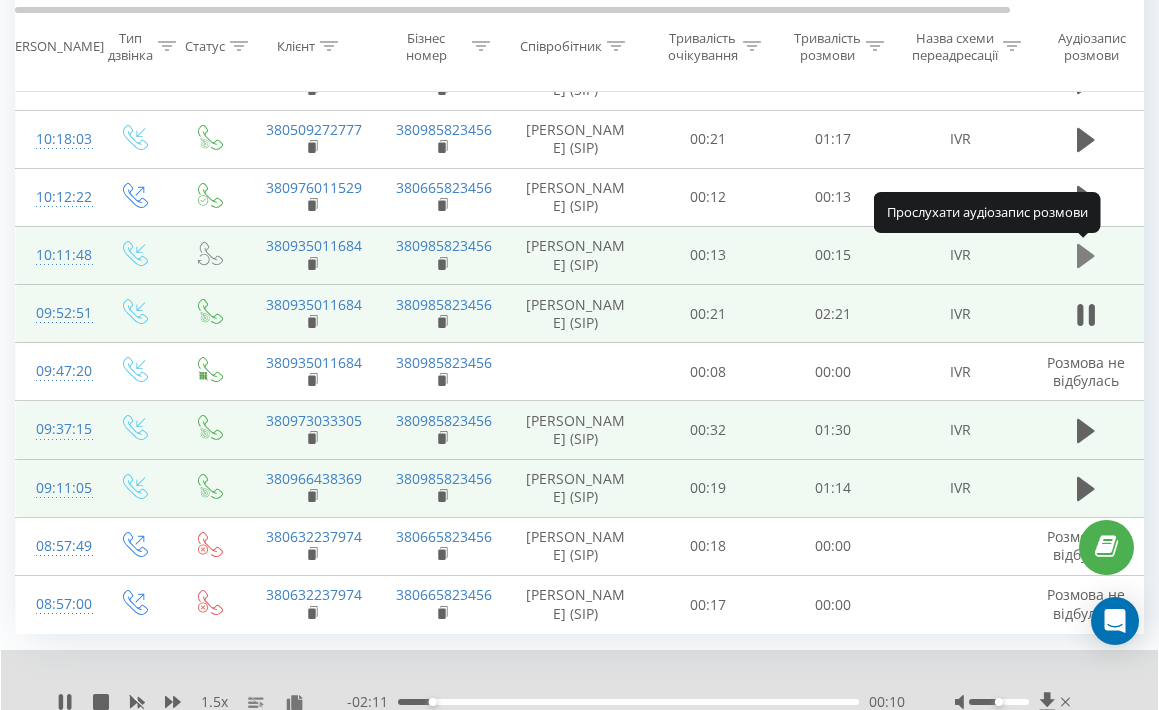 click 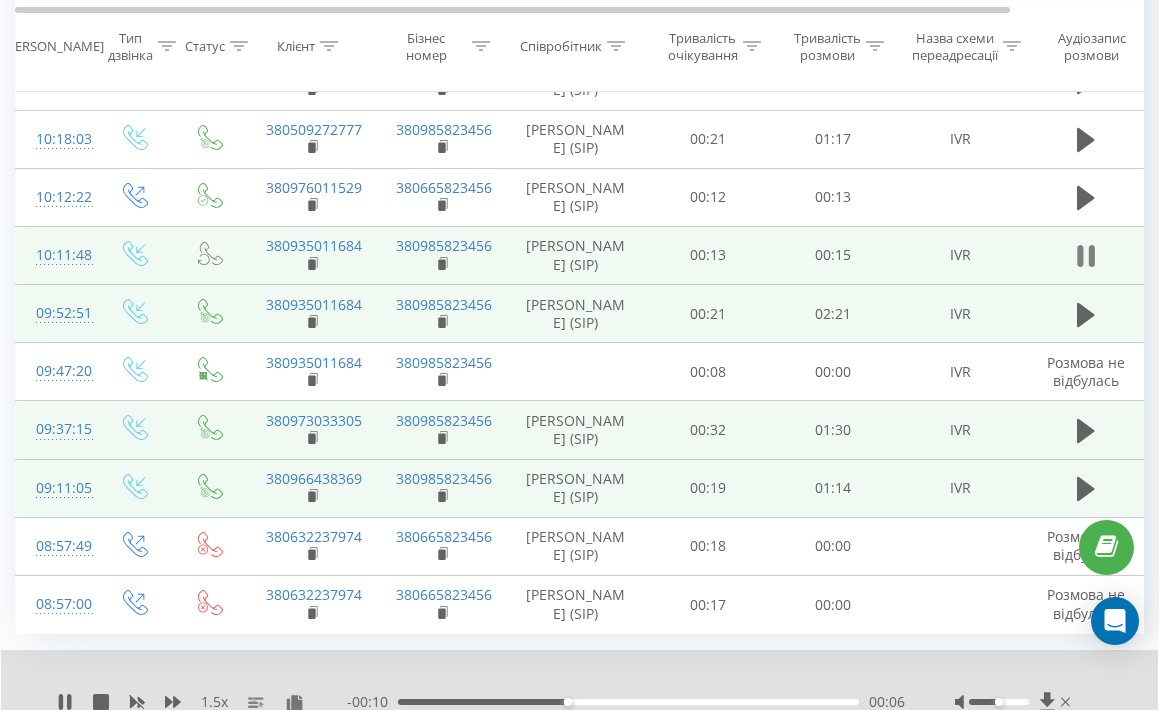 click 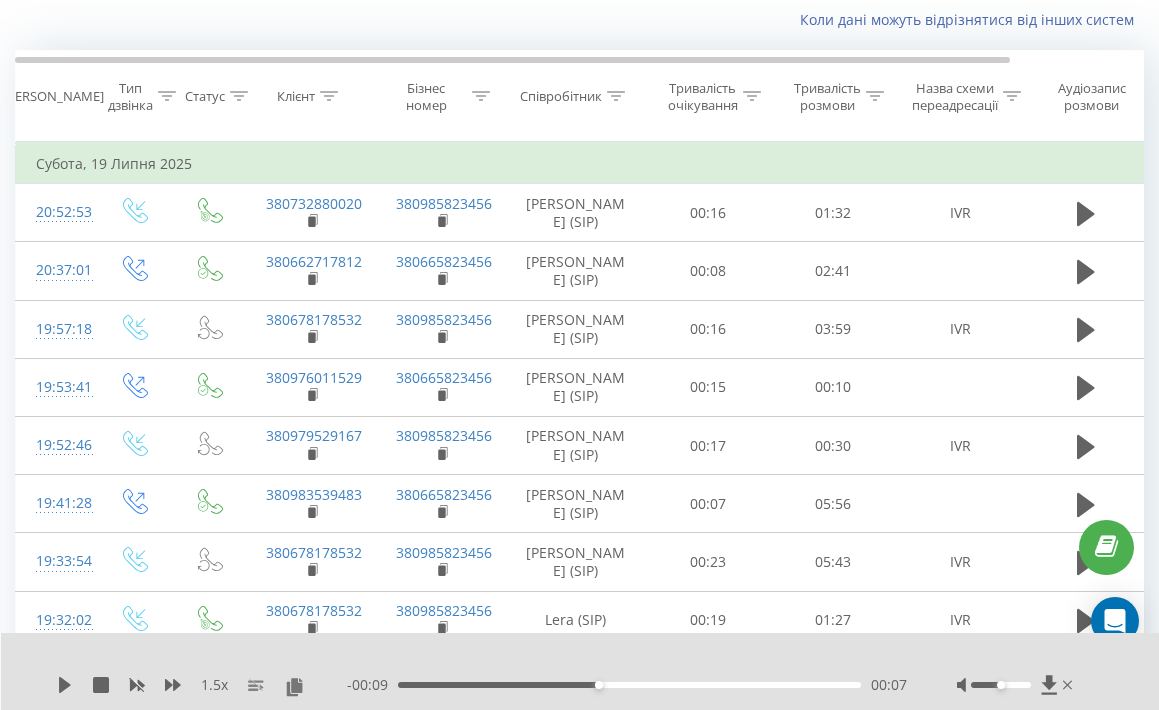 scroll, scrollTop: 0, scrollLeft: 0, axis: both 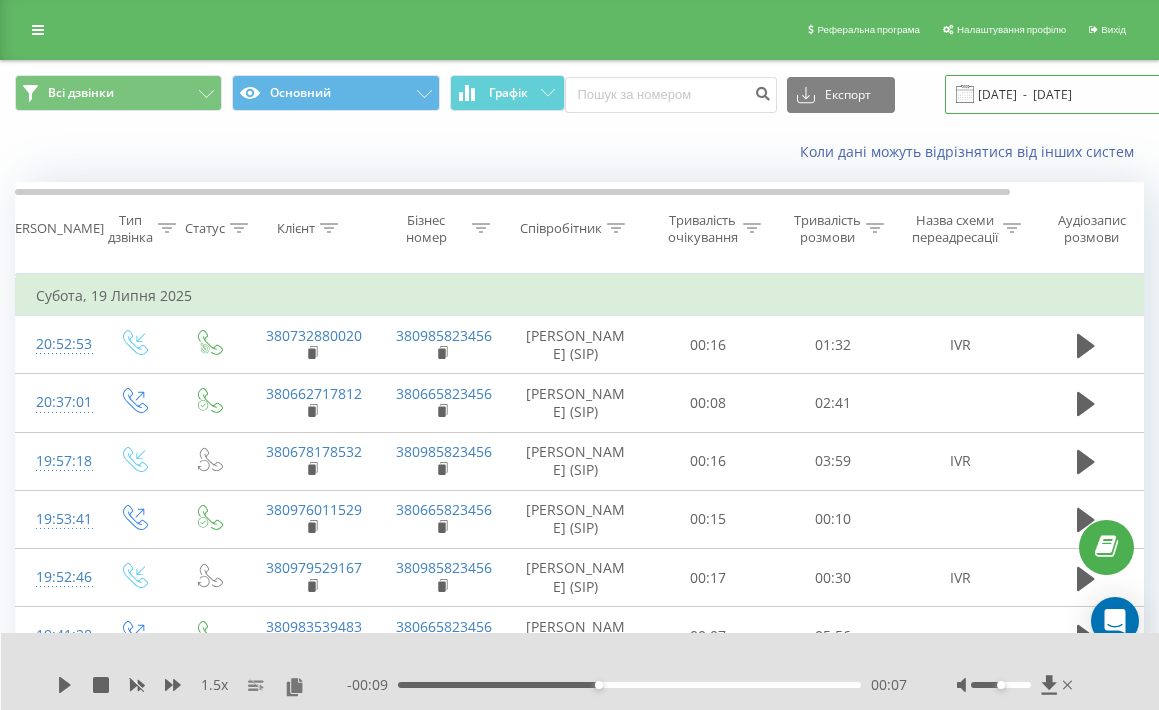 click on "[DATE]  -  [DATE]" at bounding box center [1066, 94] 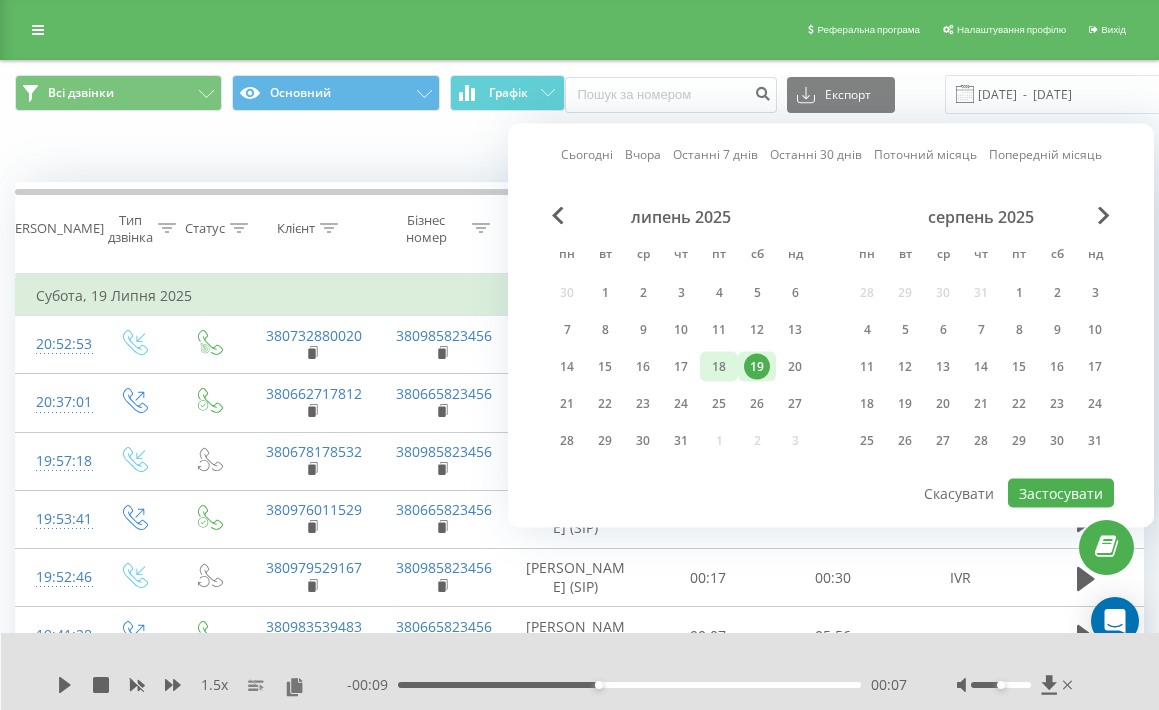 click on "18" at bounding box center (719, 367) 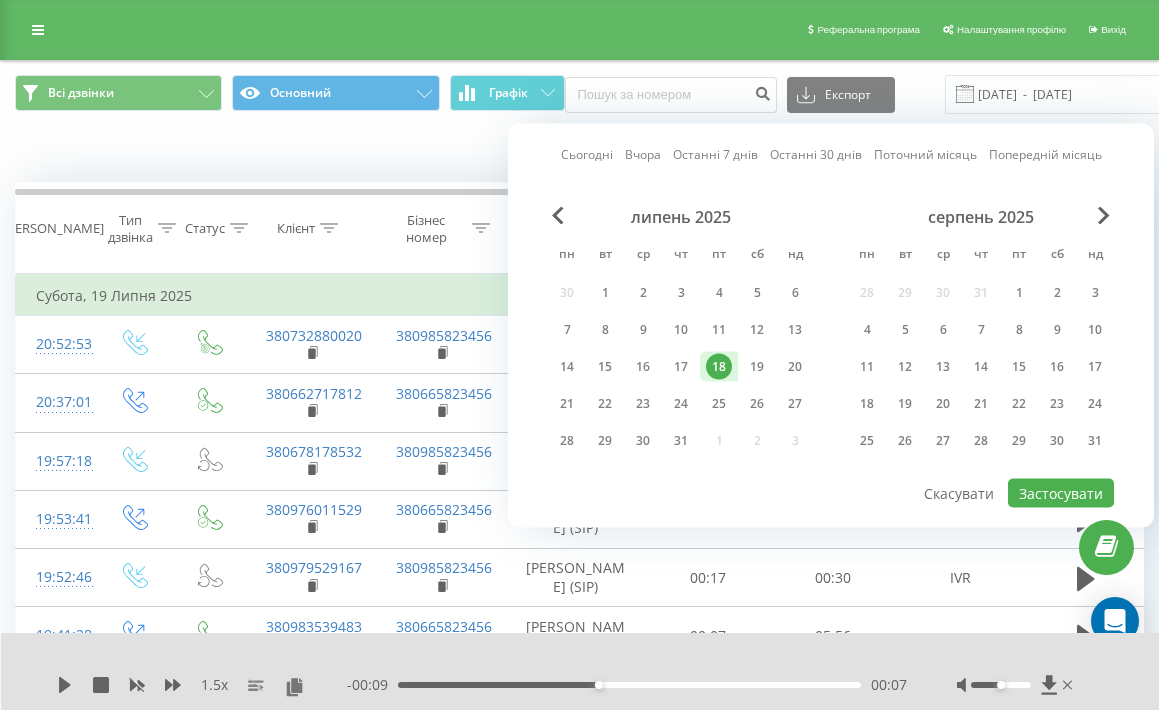 click on "18" at bounding box center (719, 367) 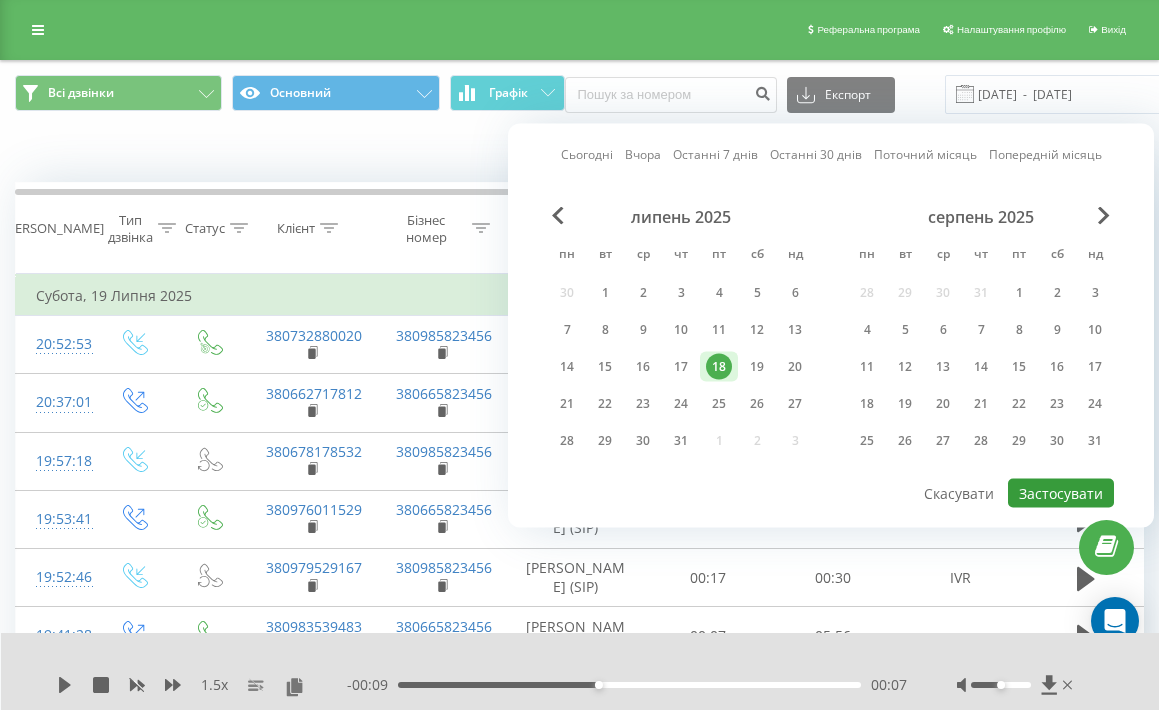 click on "Застосувати" at bounding box center [1061, 493] 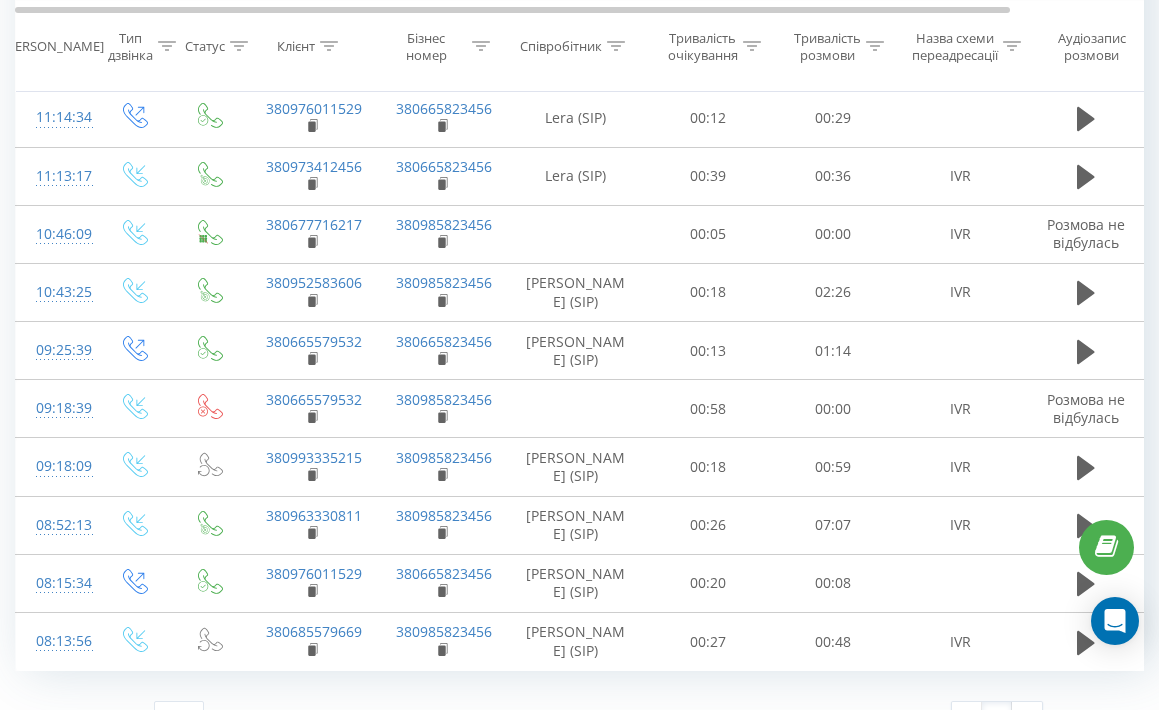 scroll, scrollTop: 3697, scrollLeft: 0, axis: vertical 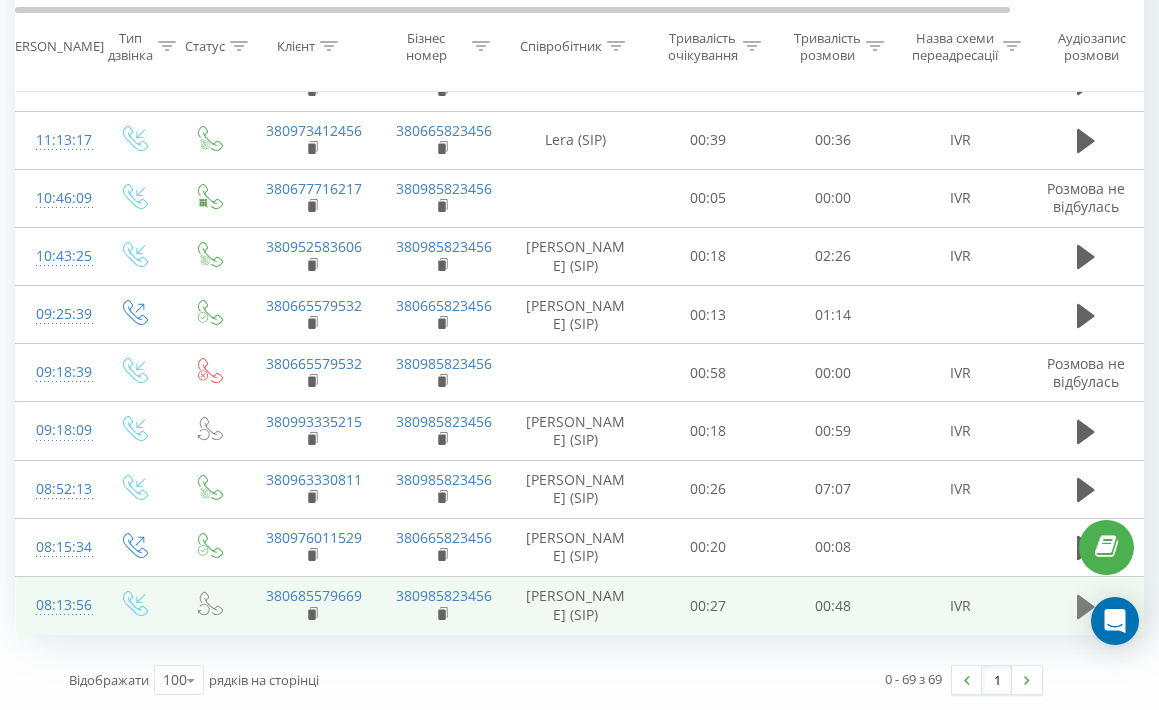 click 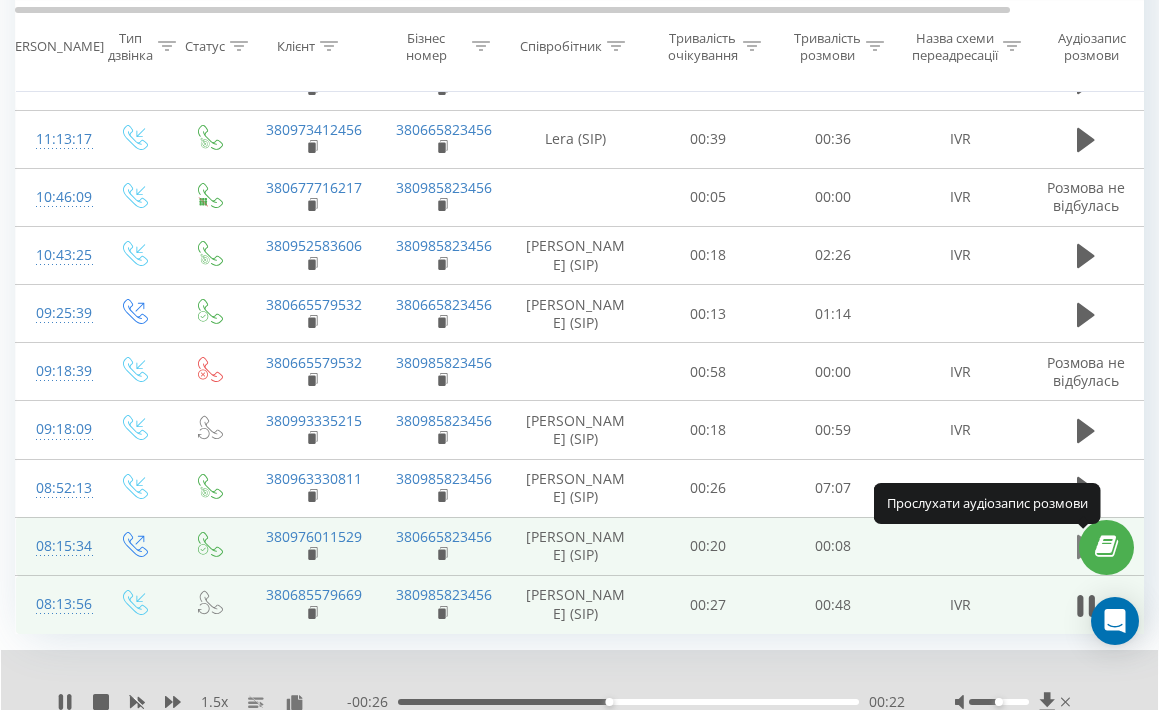 click at bounding box center (1086, 547) 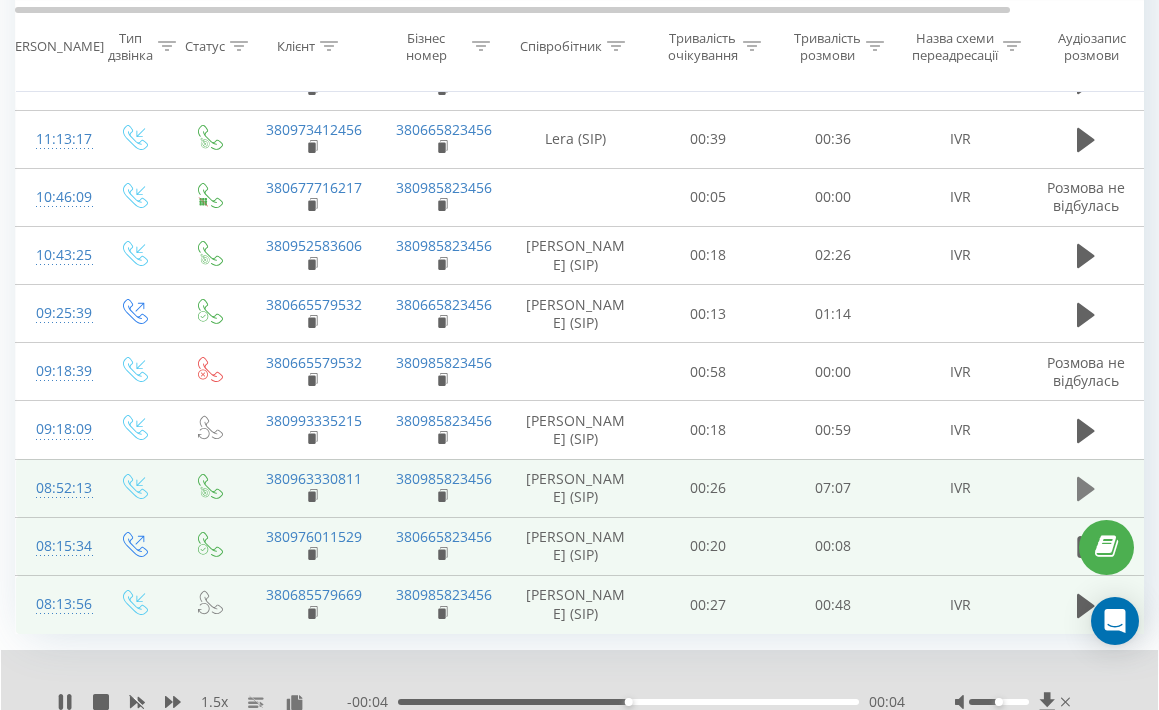click 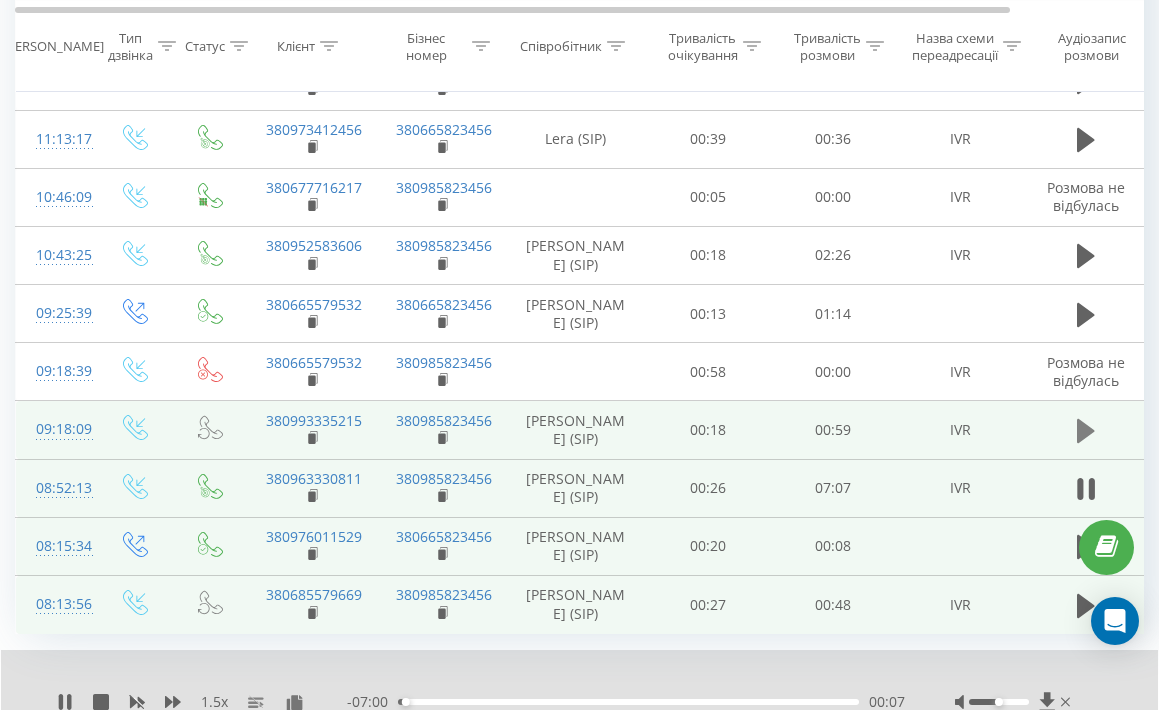 click 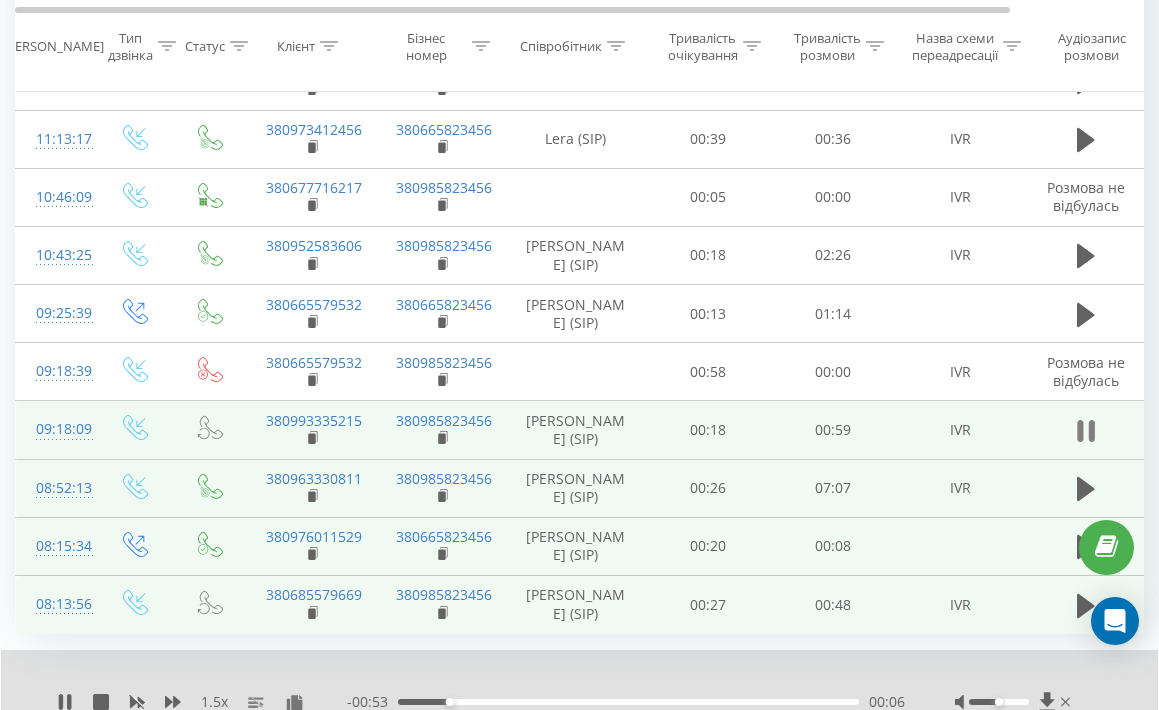 click 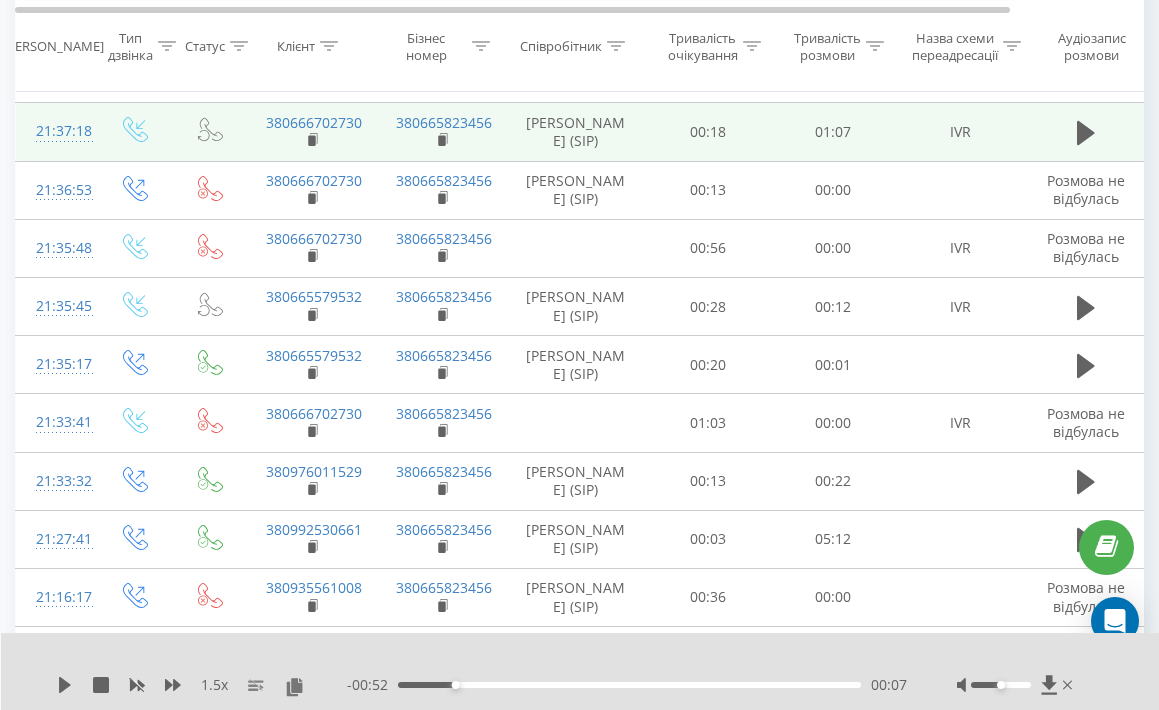 scroll, scrollTop: 0, scrollLeft: 0, axis: both 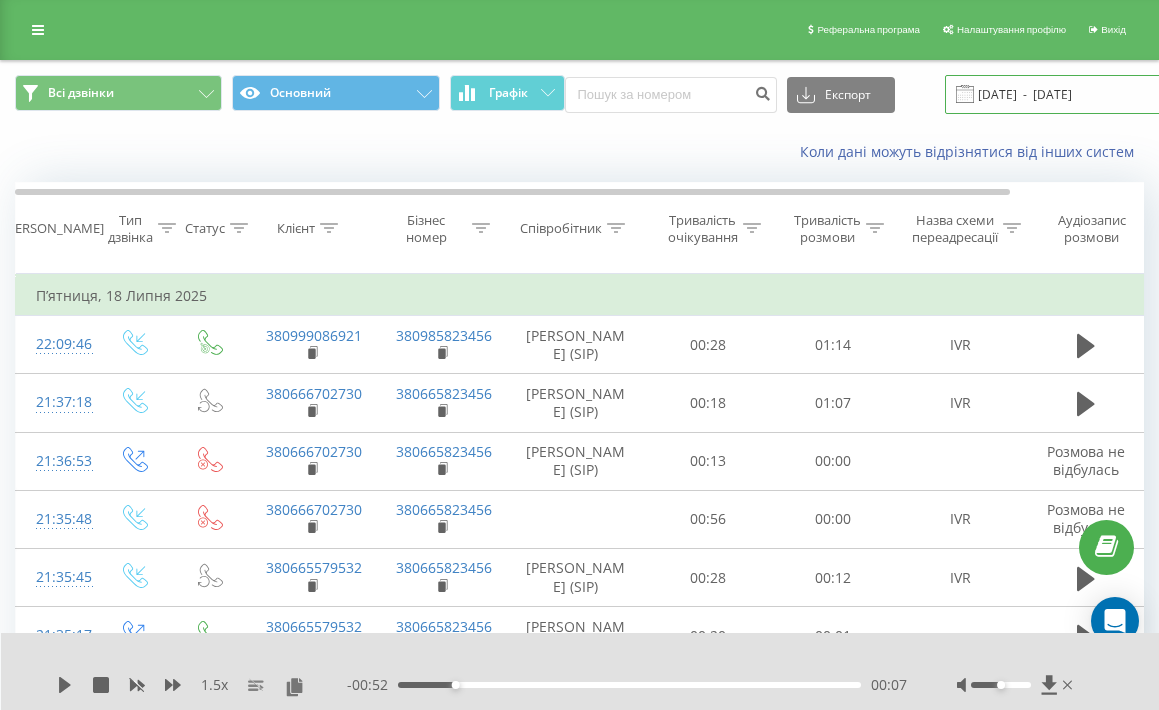 click on "[DATE]  -  [DATE]" at bounding box center [1066, 94] 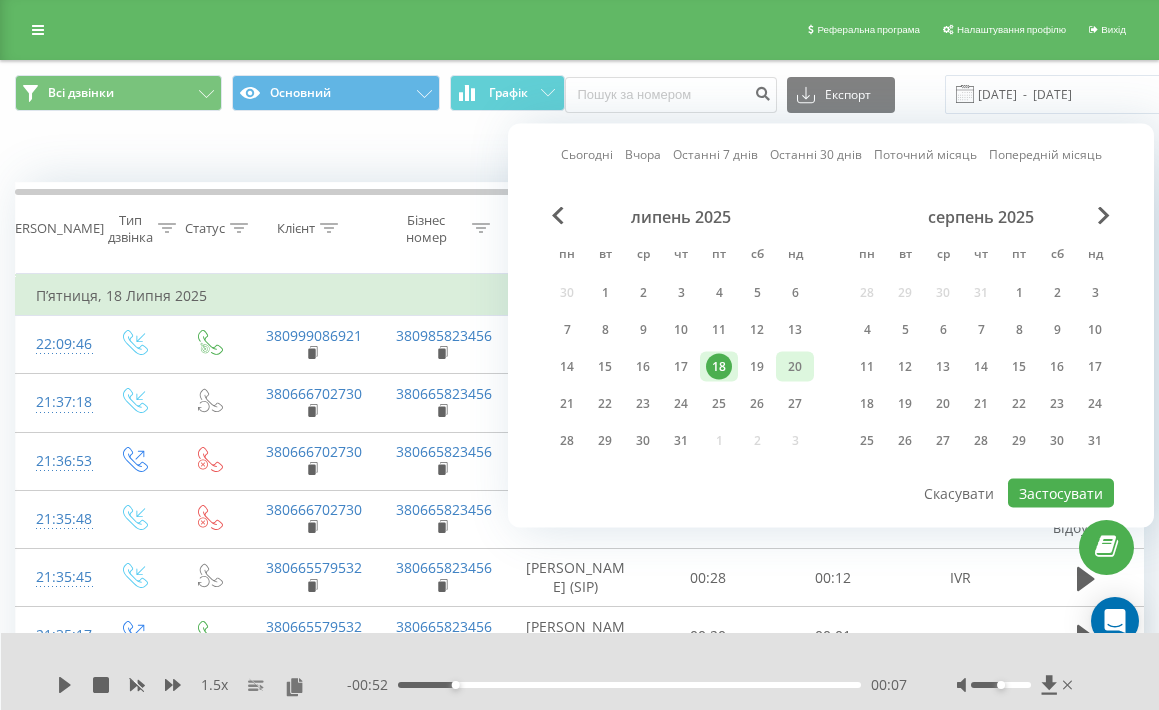 click on "20" at bounding box center [795, 367] 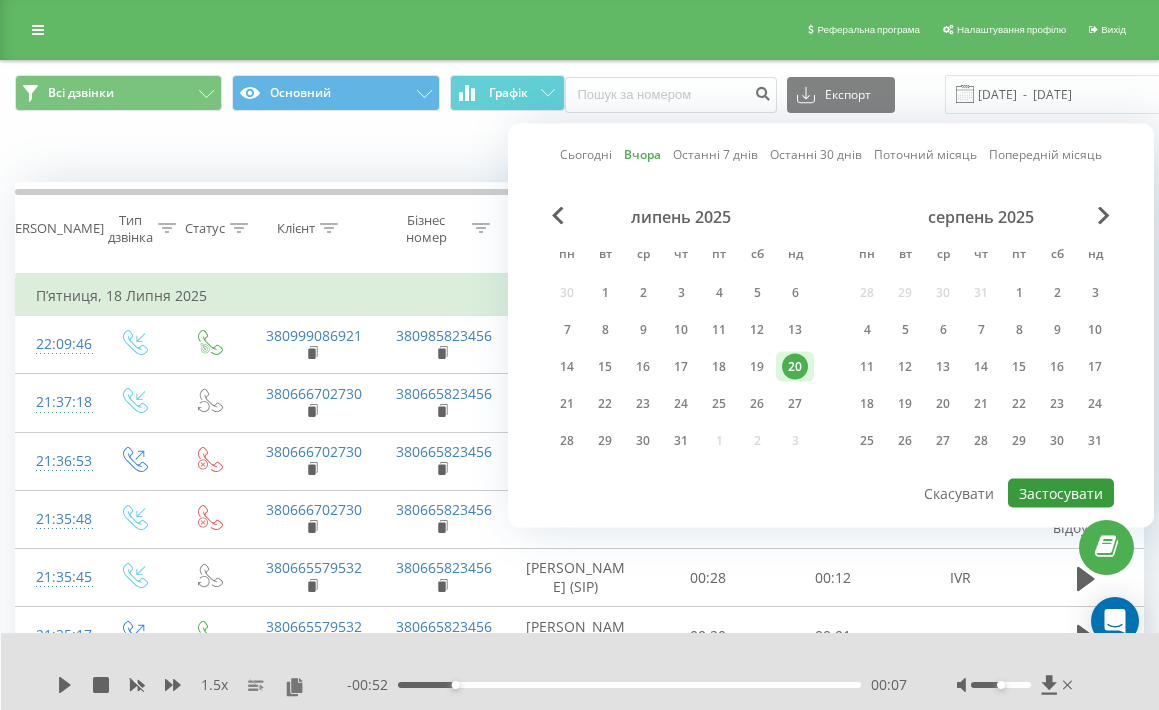 click on "Застосувати" at bounding box center (1061, 493) 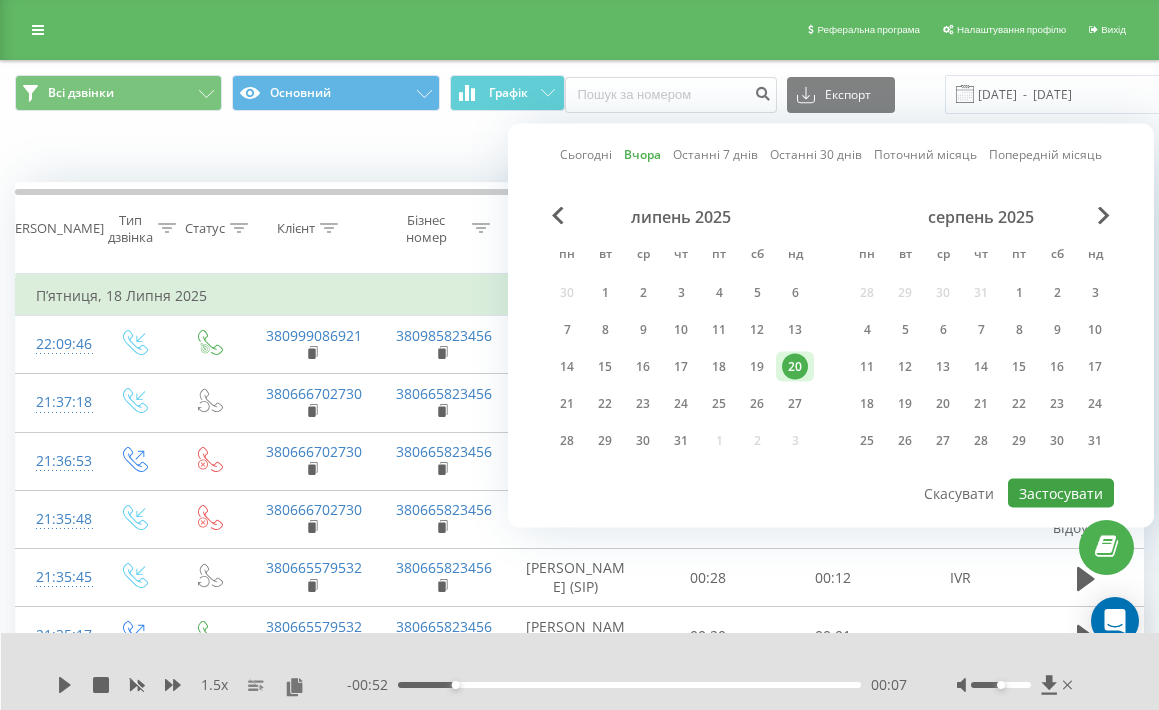type on "[DATE]  -  [DATE]" 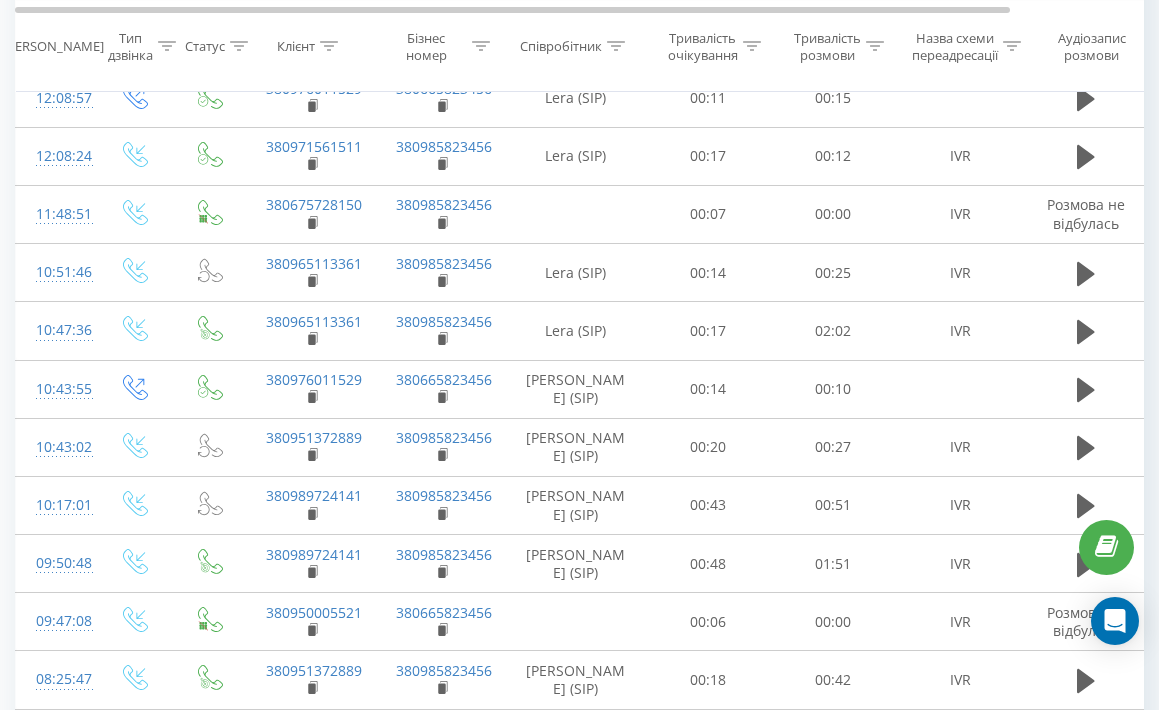 scroll, scrollTop: 2765, scrollLeft: 0, axis: vertical 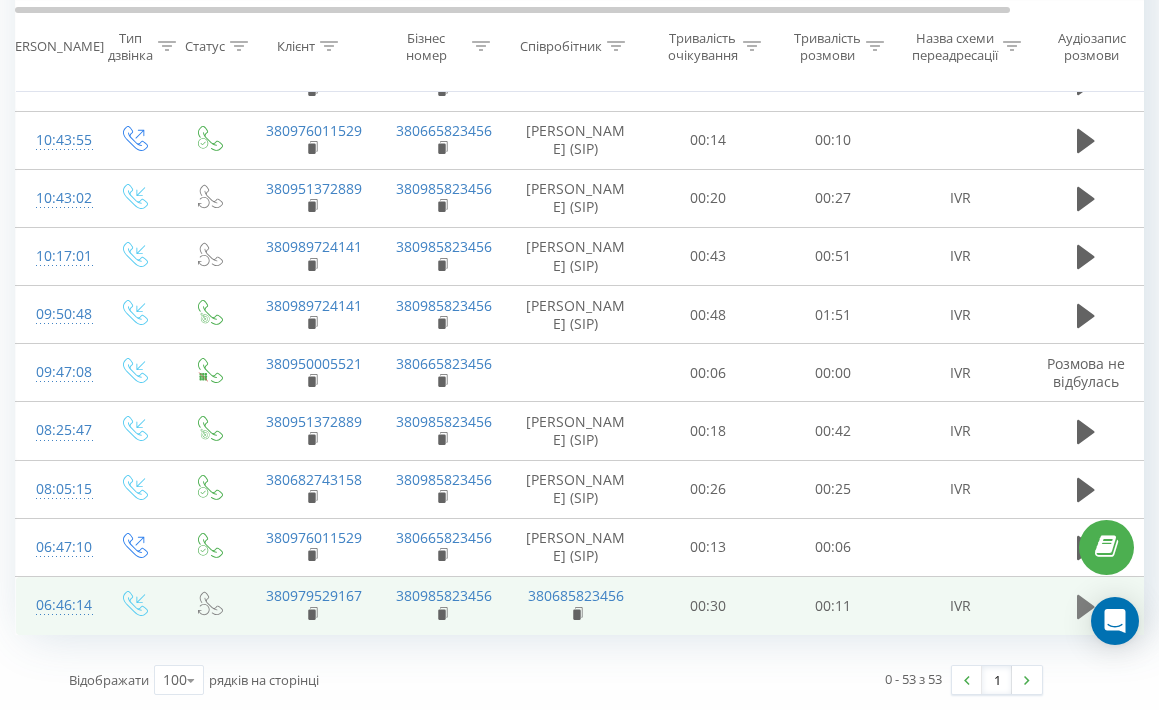 click 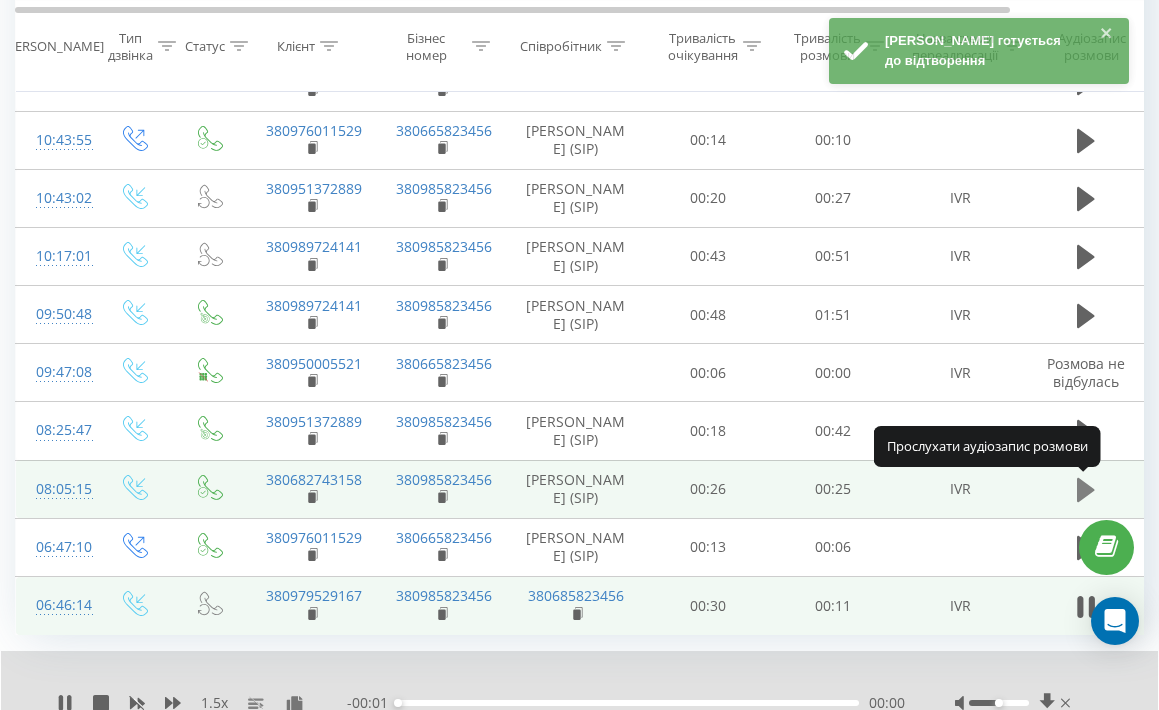 click 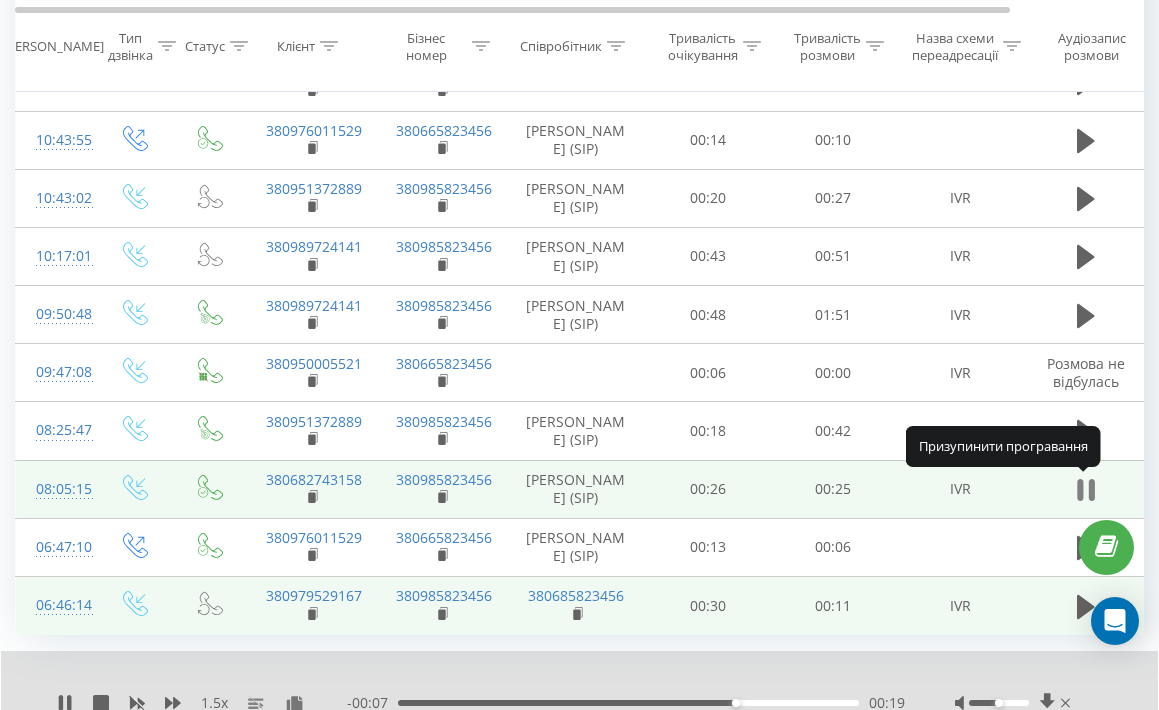 click 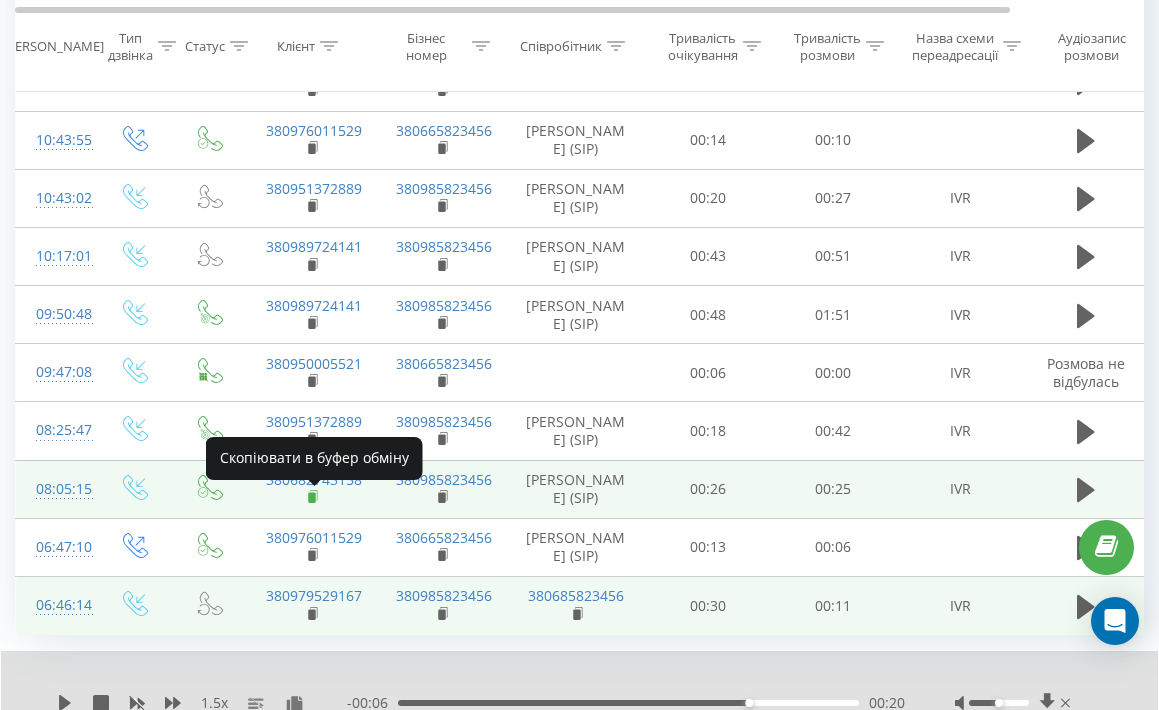 click 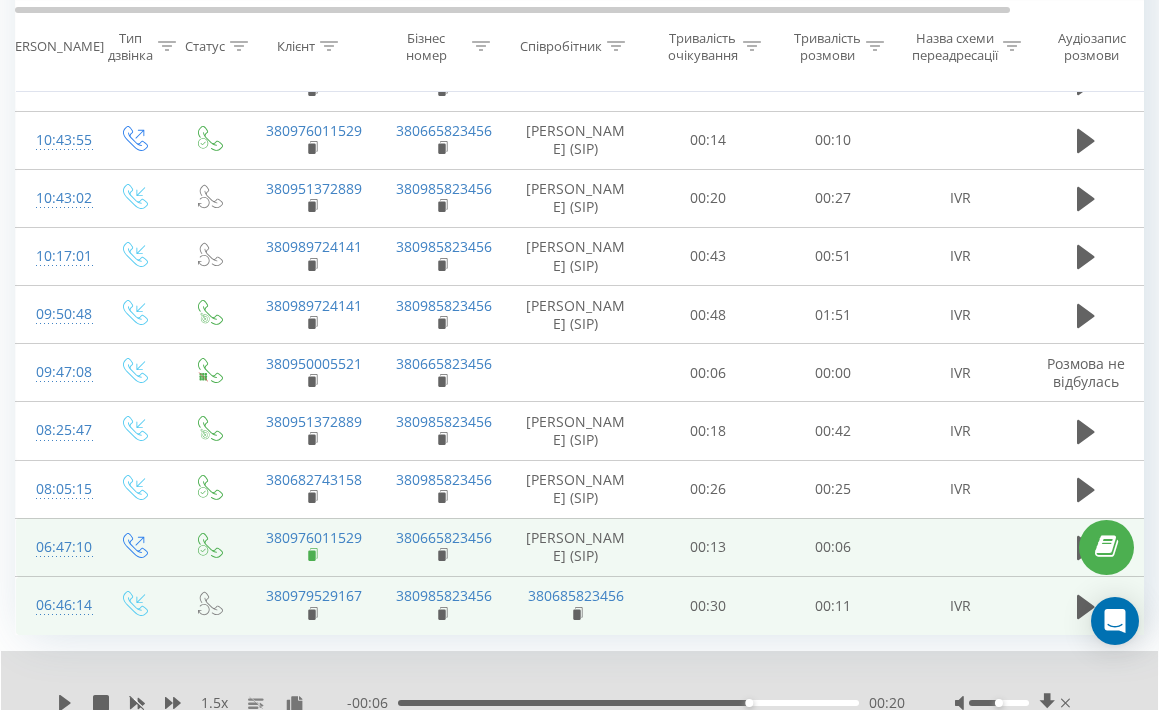 click 